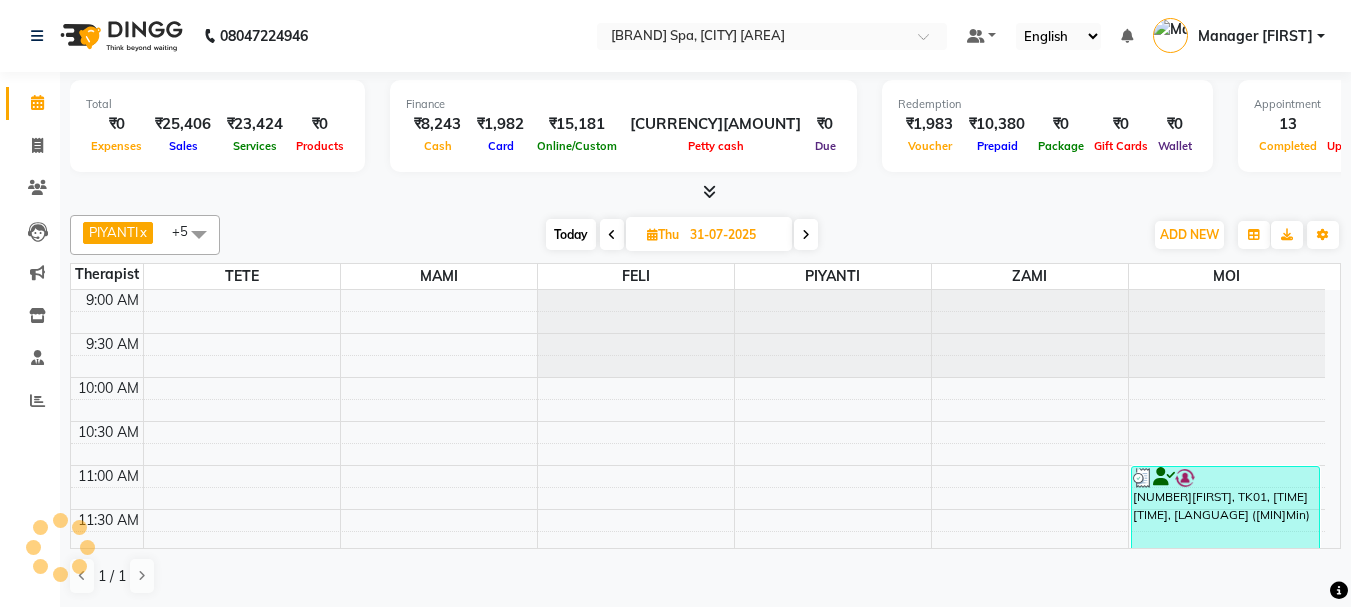 scroll, scrollTop: 1, scrollLeft: 0, axis: vertical 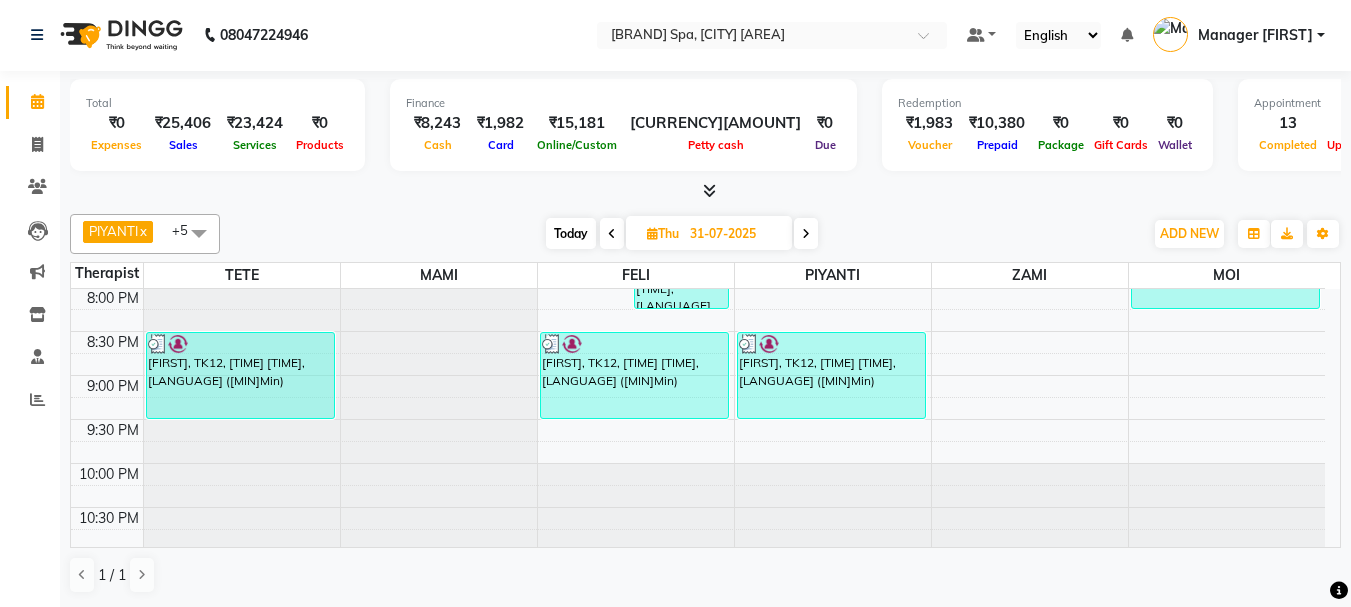 click at bounding box center (806, 234) 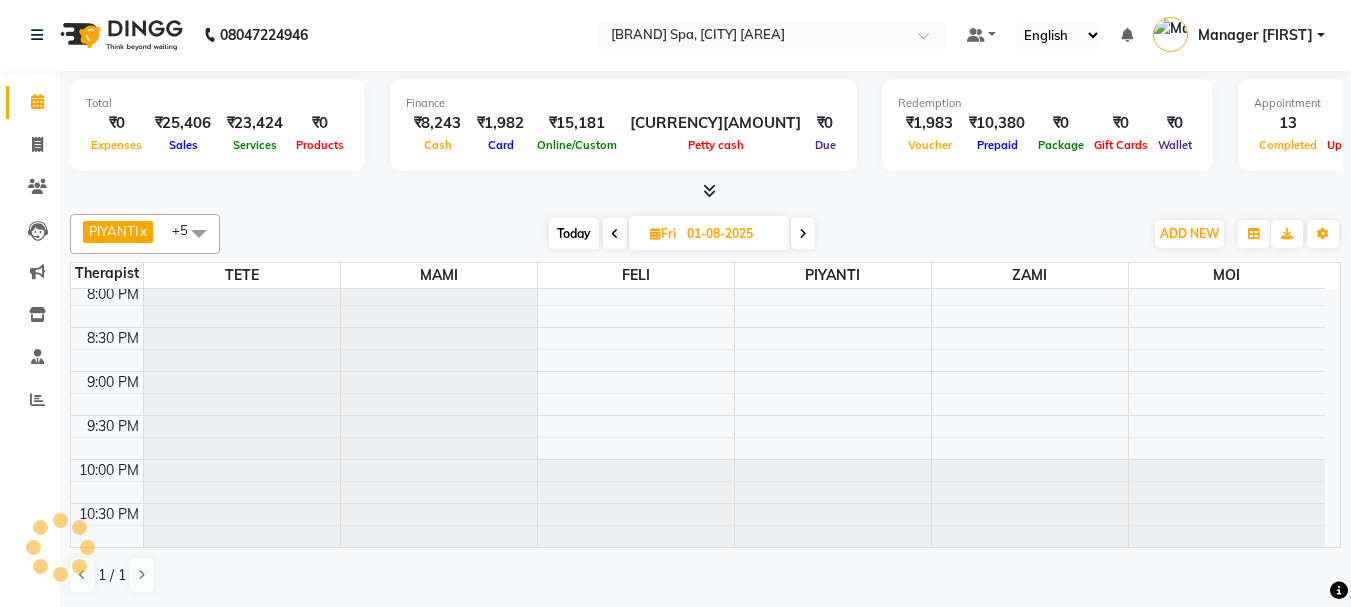 click at bounding box center [803, 234] 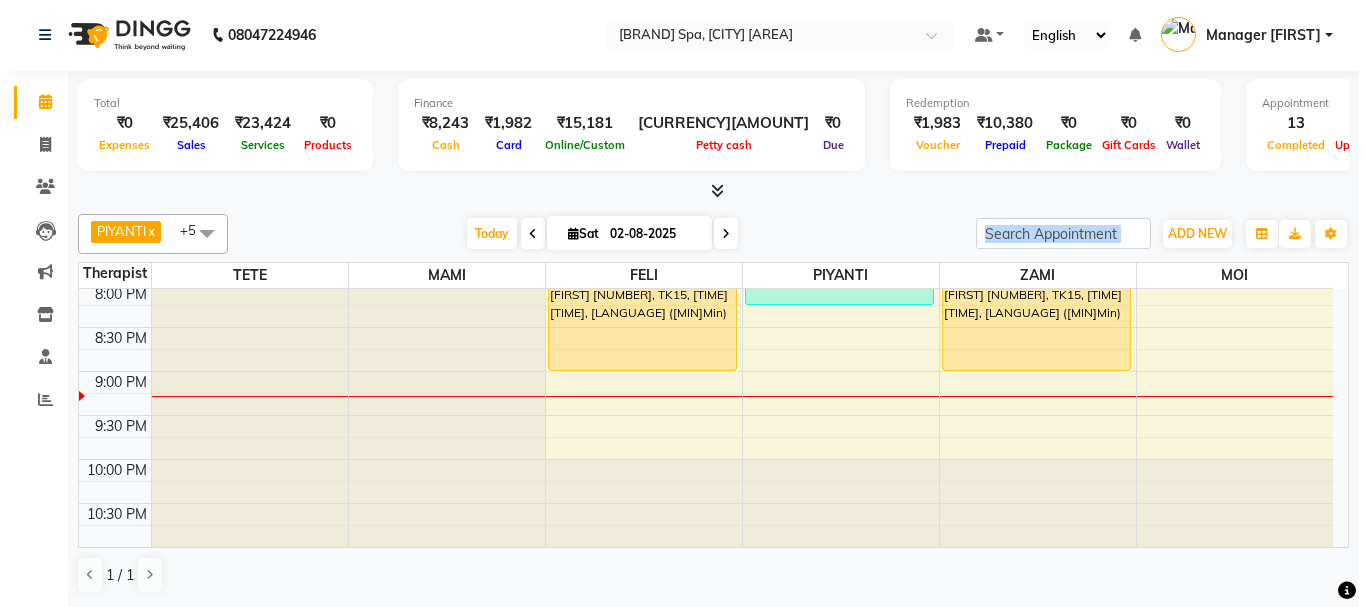 scroll, scrollTop: 873, scrollLeft: 0, axis: vertical 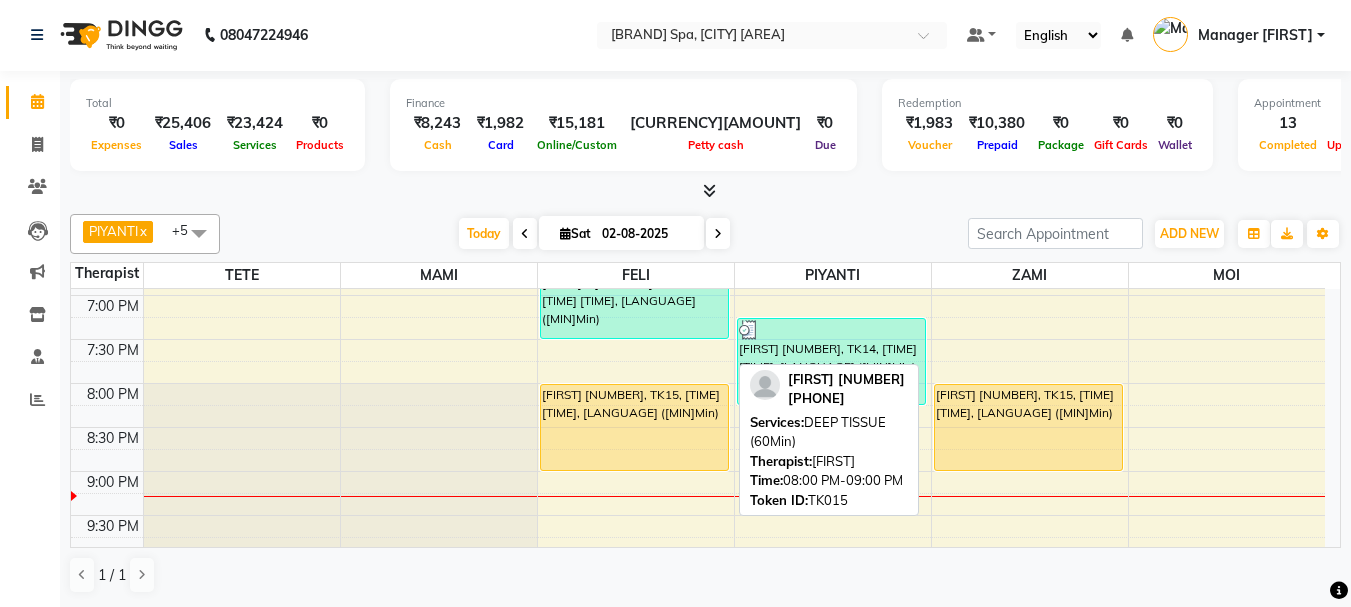 click on "[FIRST] [NUMBER], TK15, [TIME] [TIME], [LANGUAGE] ([MIN]Min)" at bounding box center (634, 427) 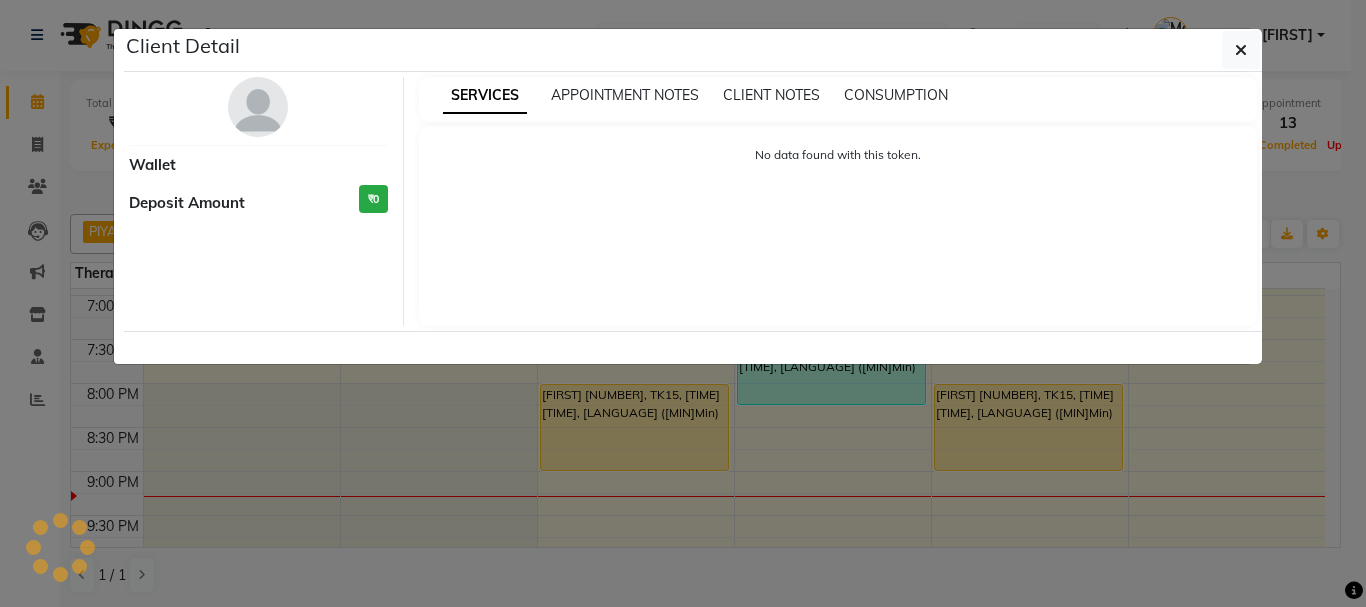 select on "1" 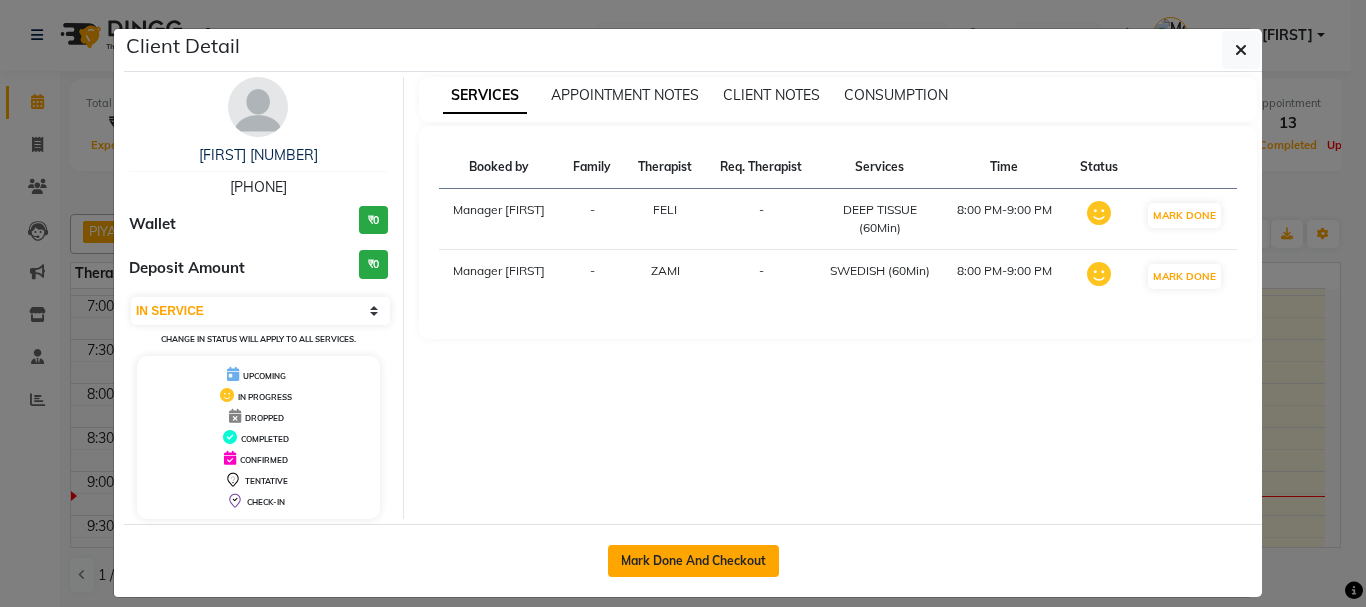 click on "Mark Done And Checkout" 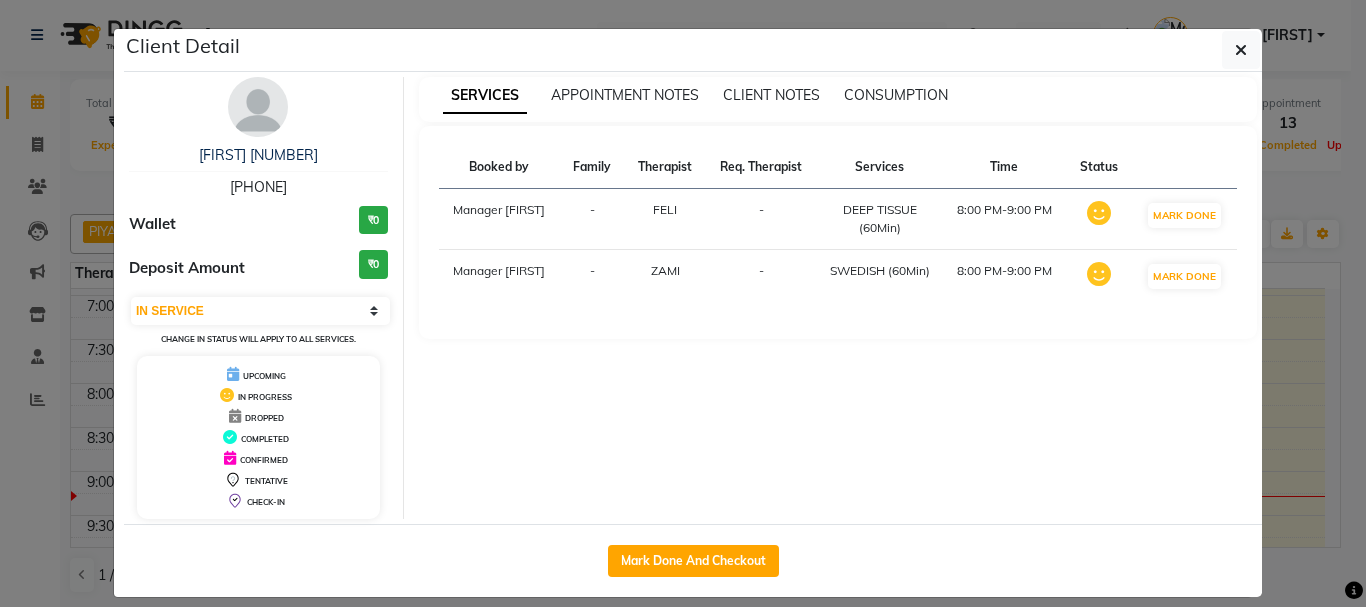 select on "5086" 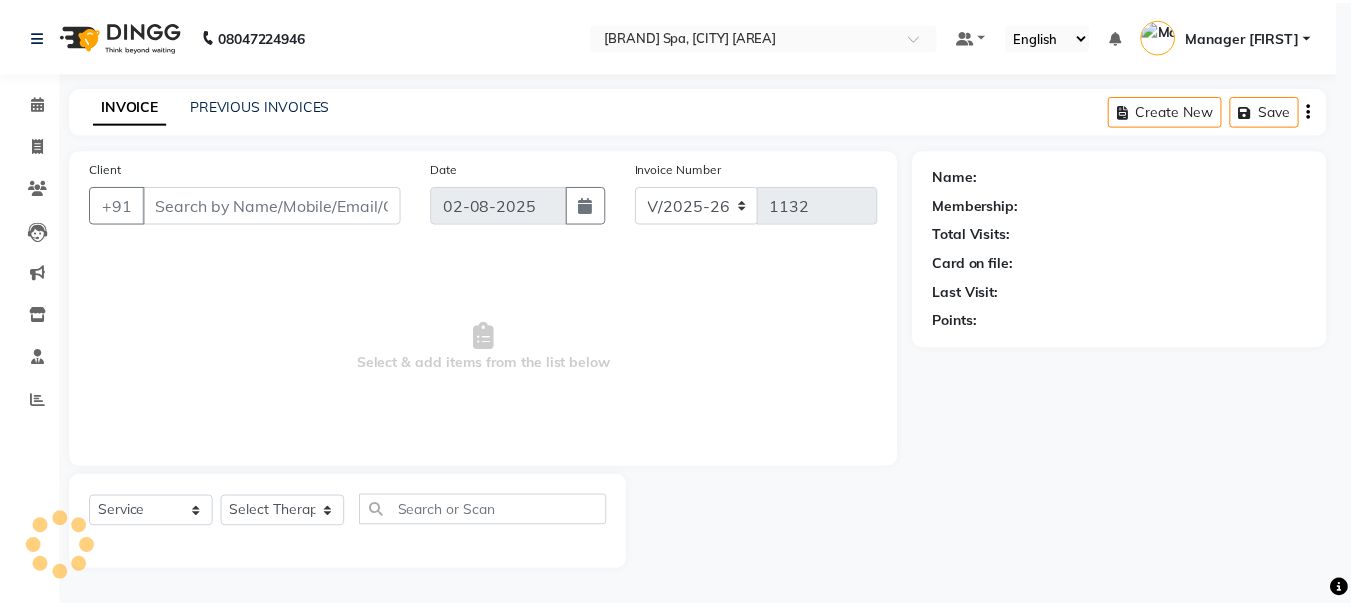 scroll, scrollTop: 0, scrollLeft: 0, axis: both 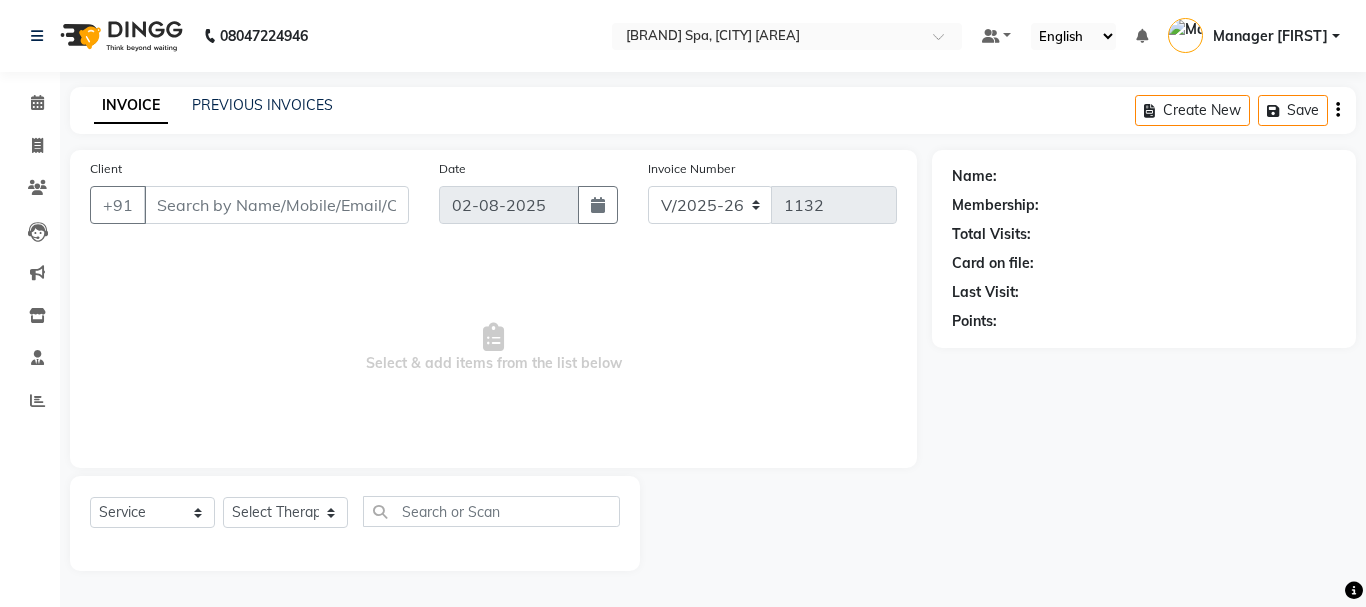 type on "[PHONE]" 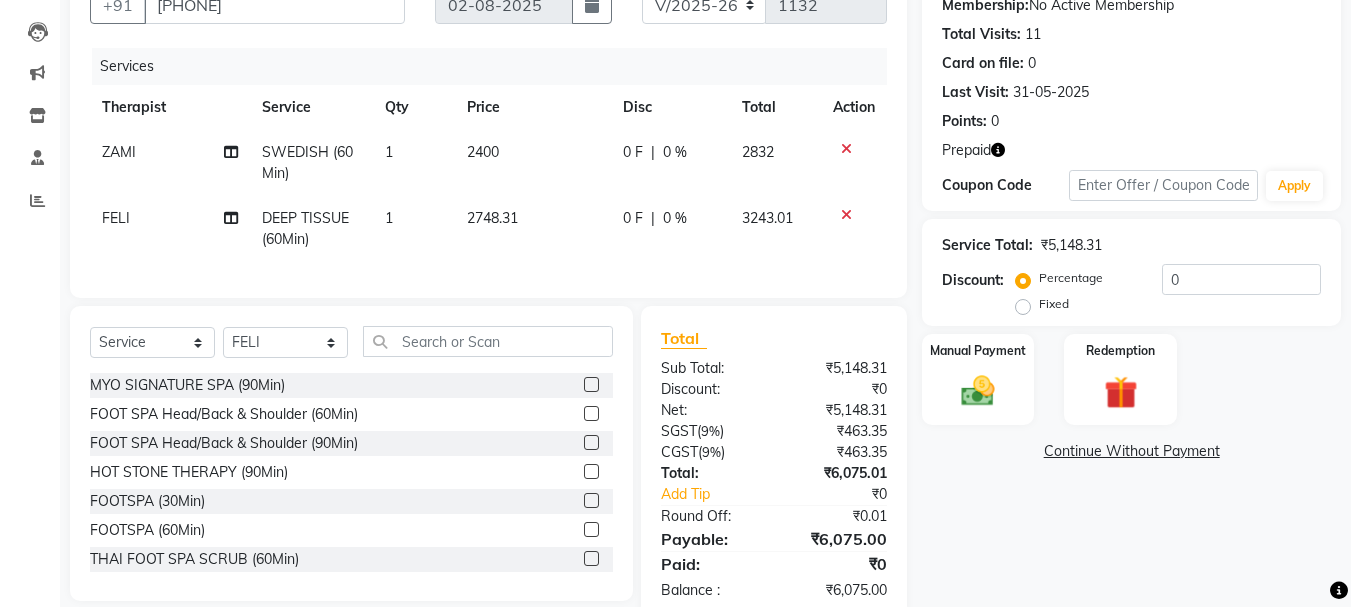 scroll, scrollTop: 259, scrollLeft: 0, axis: vertical 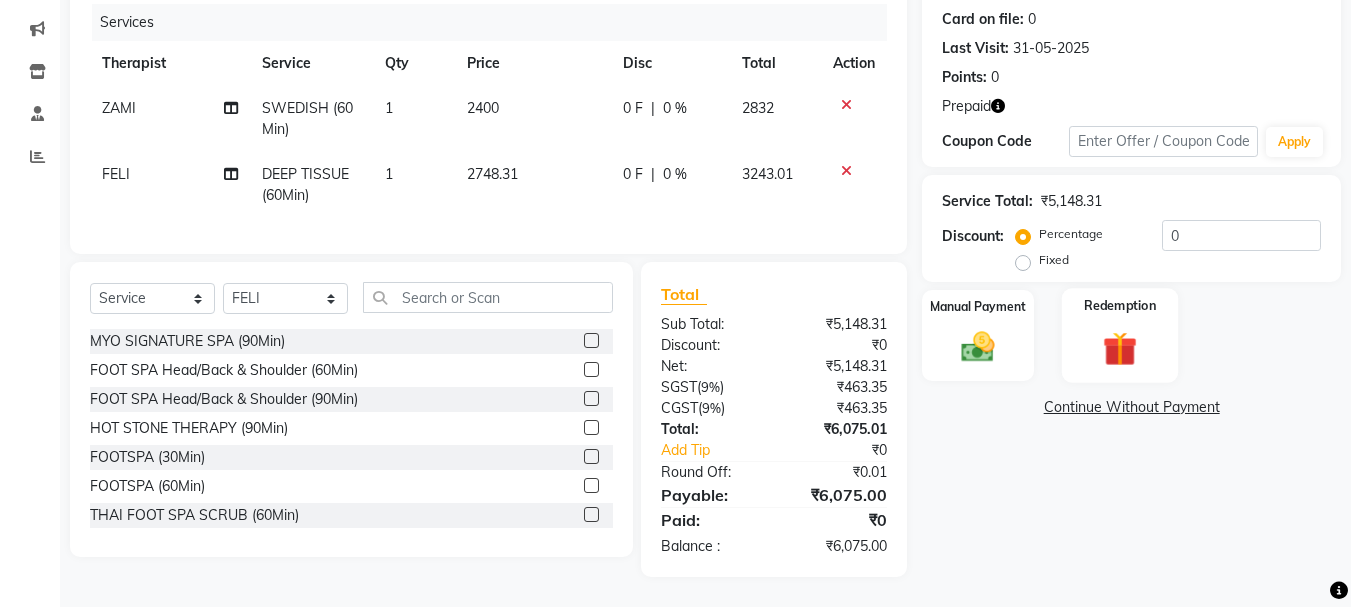 click 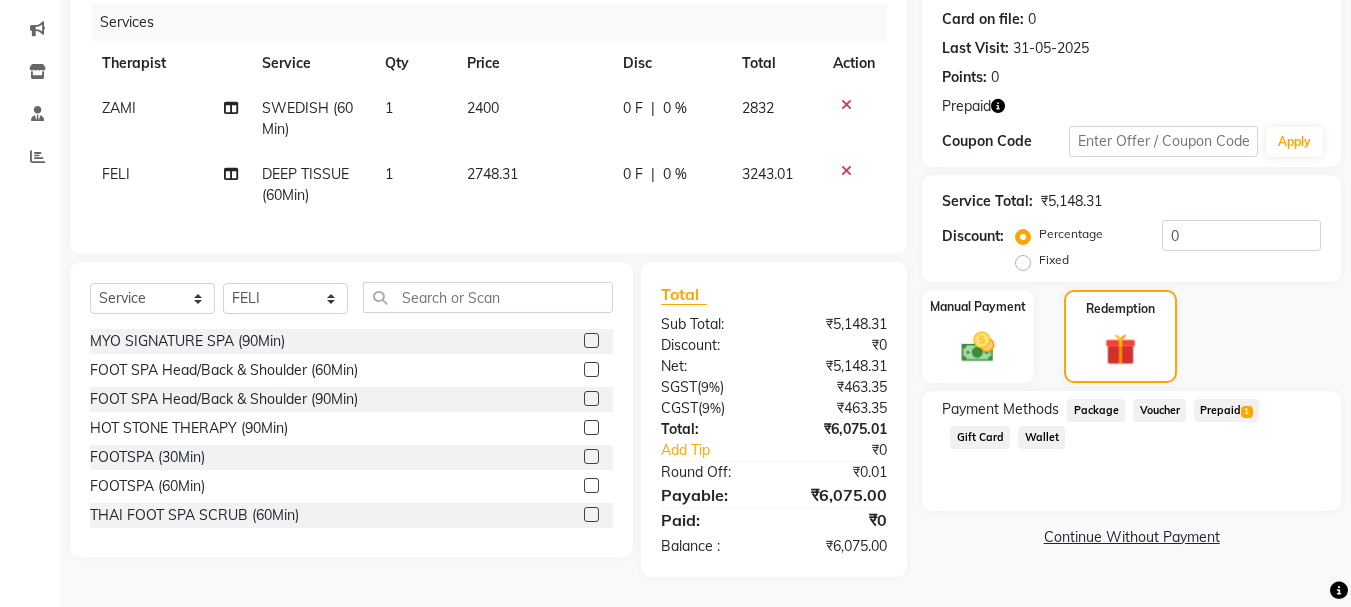 click on "Prepaid  1" 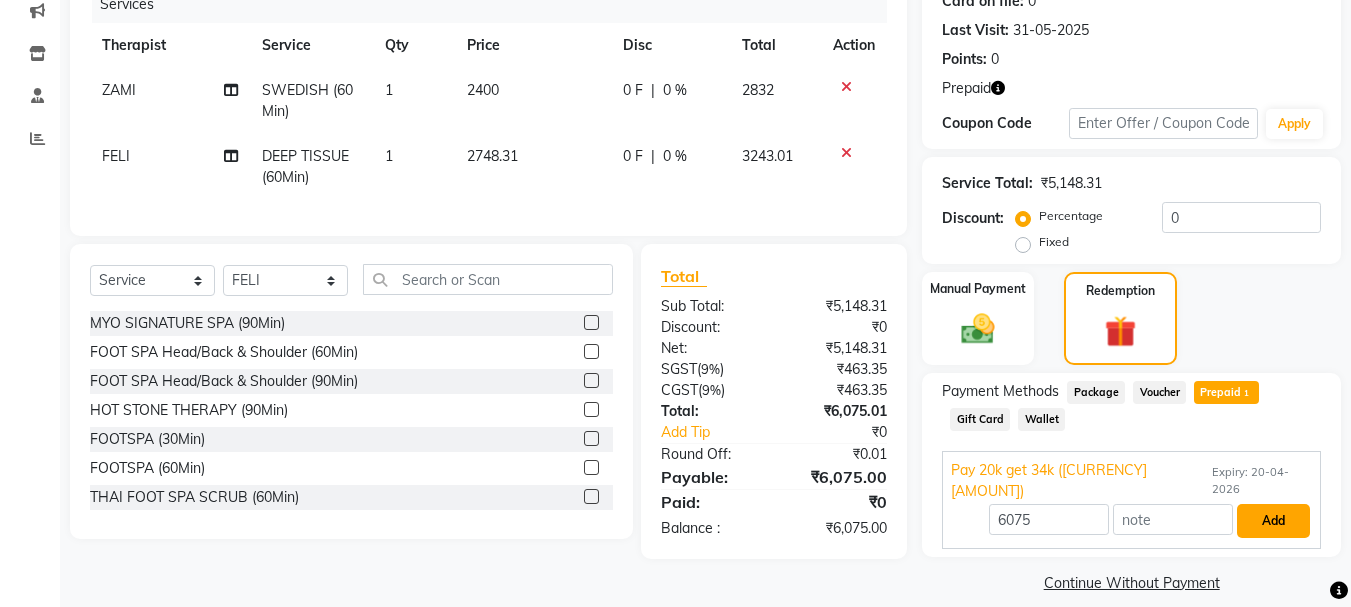 click on "Add" at bounding box center (1273, 521) 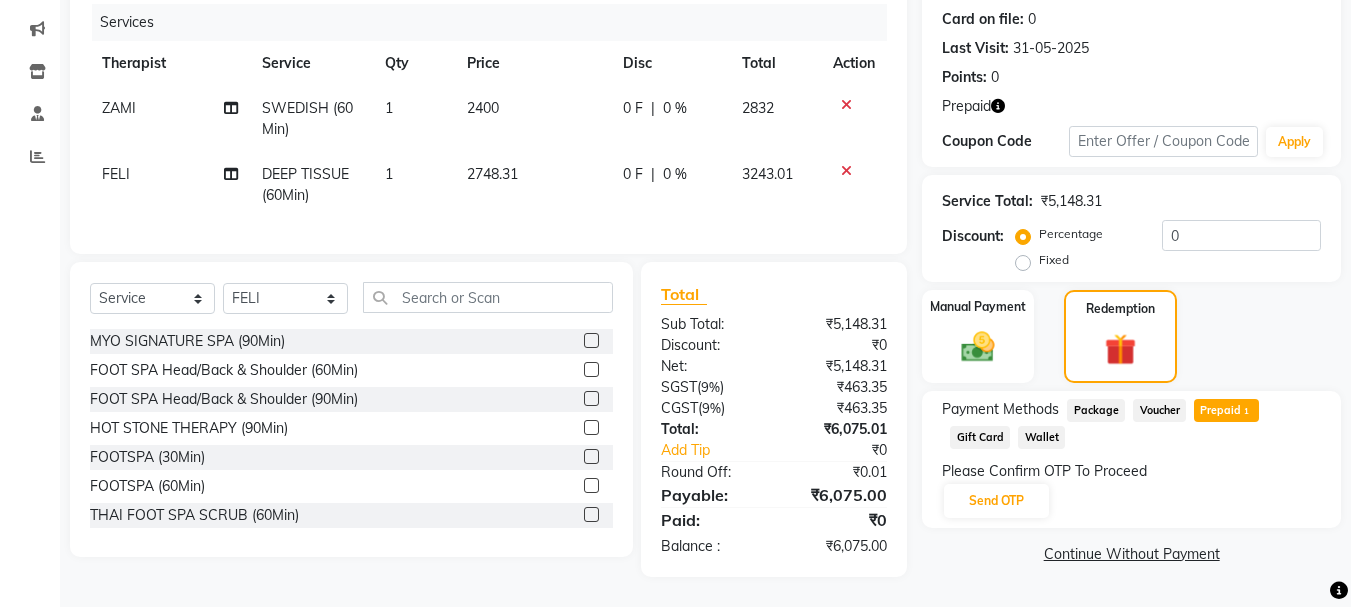 scroll, scrollTop: 259, scrollLeft: 0, axis: vertical 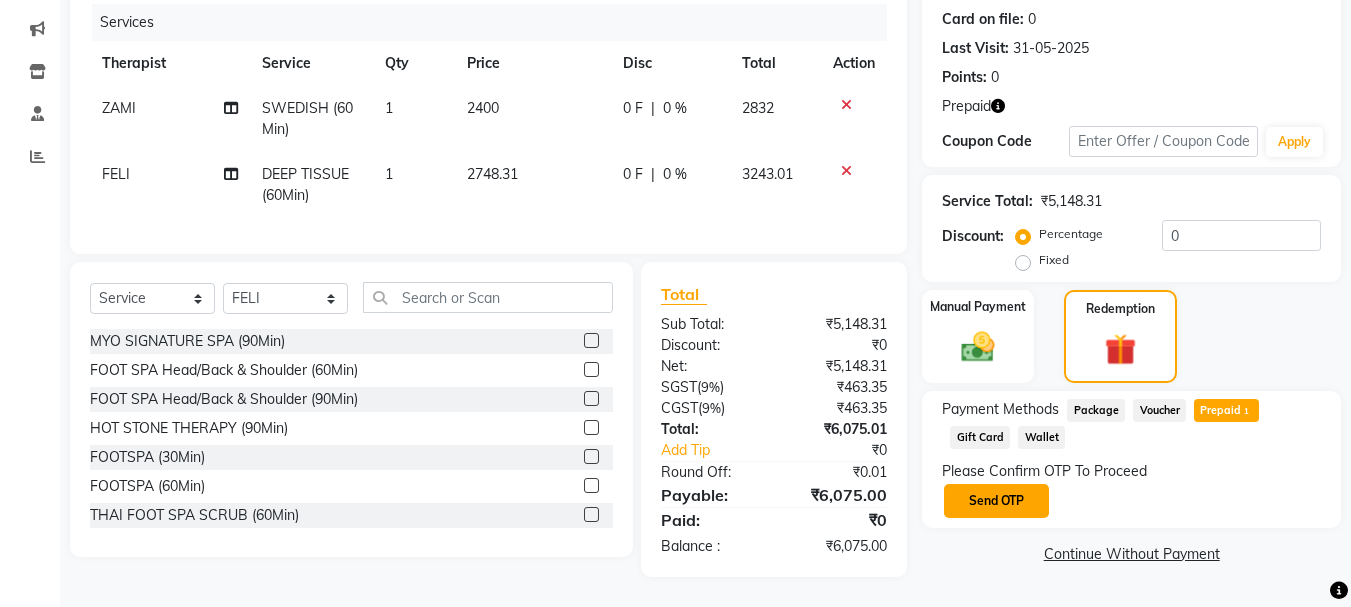click on "Send OTP" 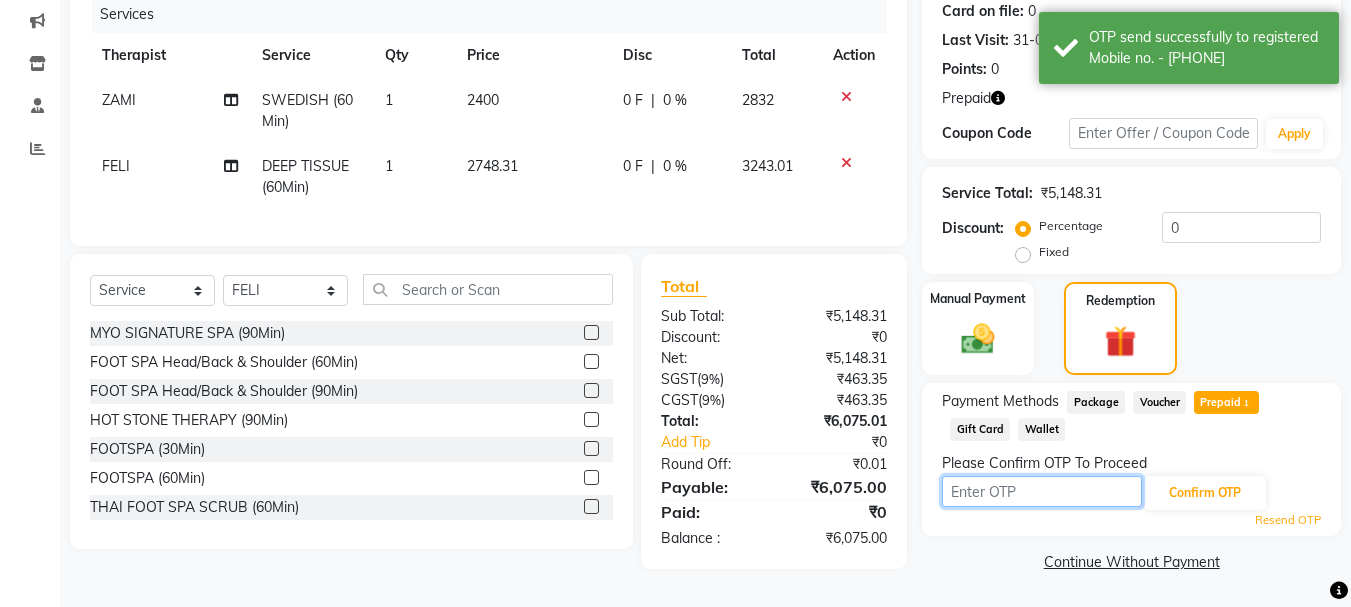 click at bounding box center (1042, 491) 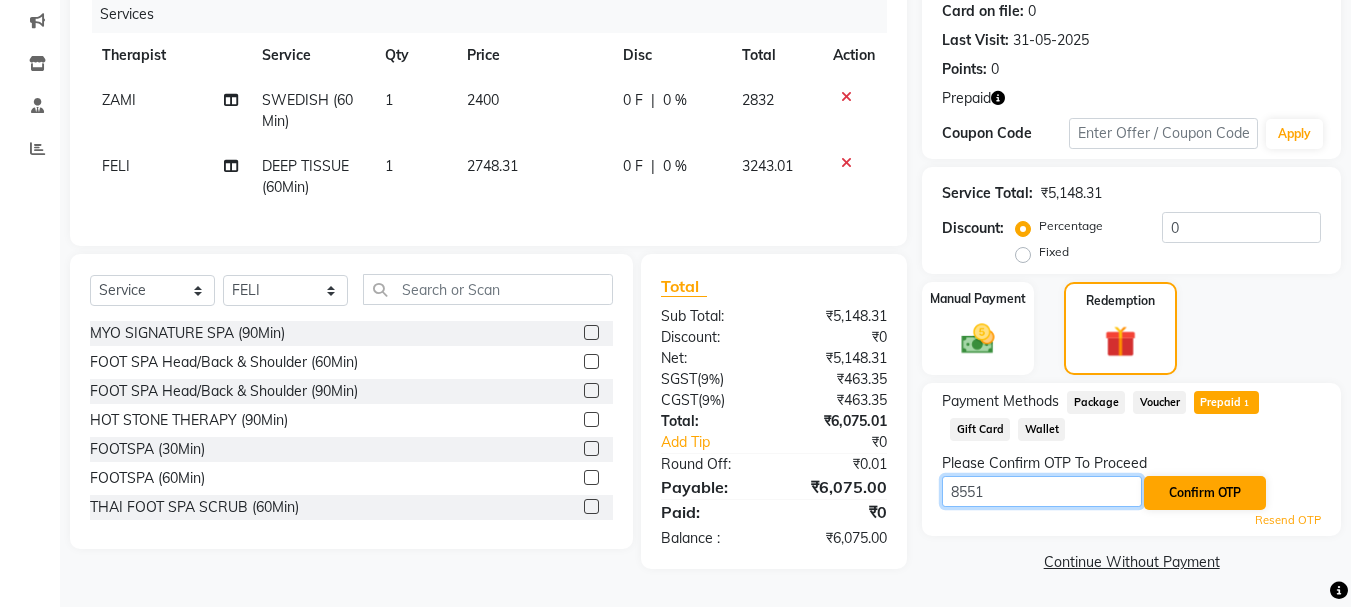 type on "8551" 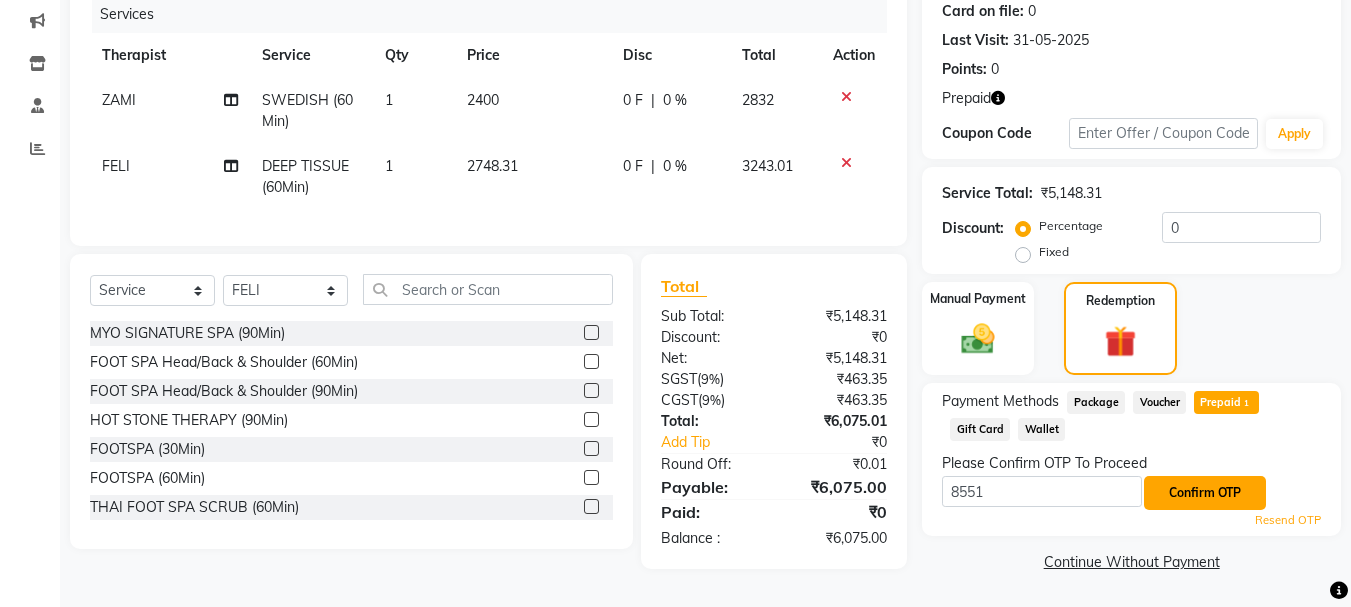 click on "Confirm OTP" 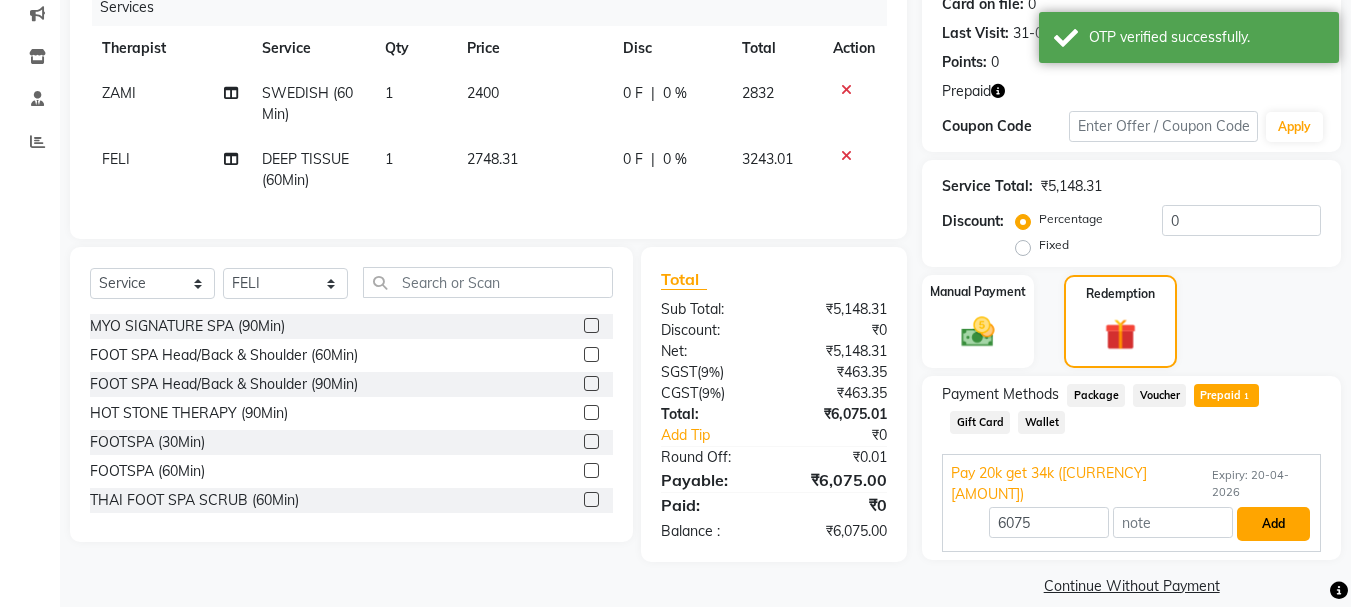 click on "Add" at bounding box center [1273, 524] 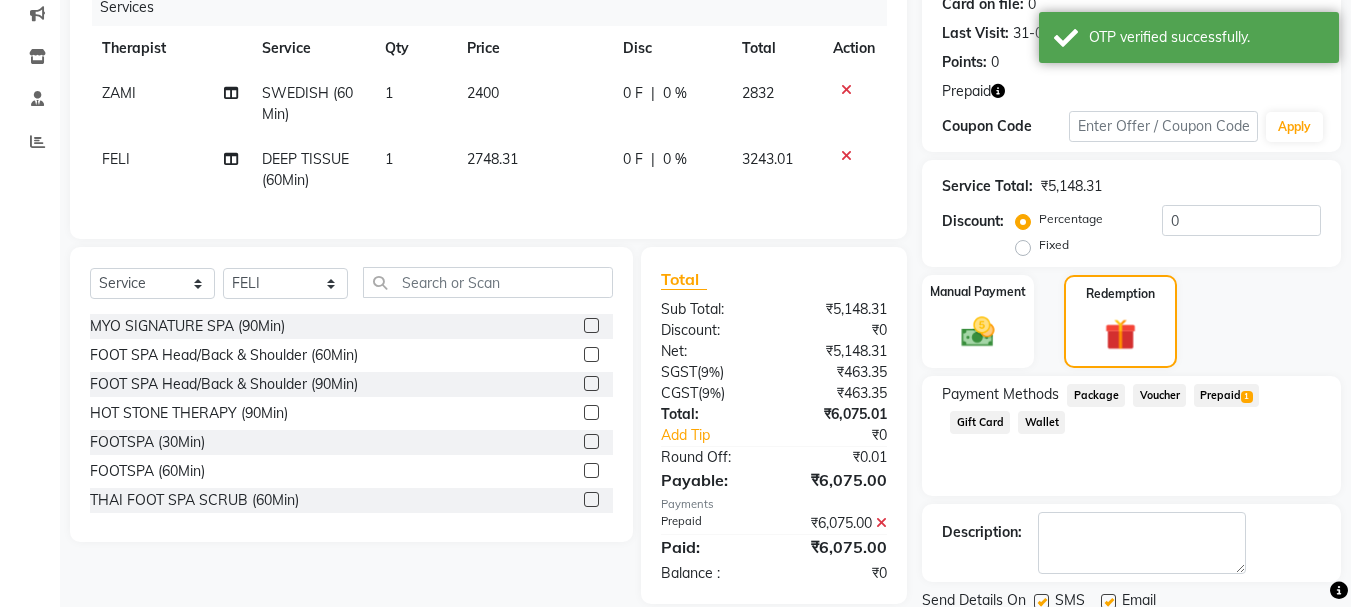 scroll, scrollTop: 332, scrollLeft: 0, axis: vertical 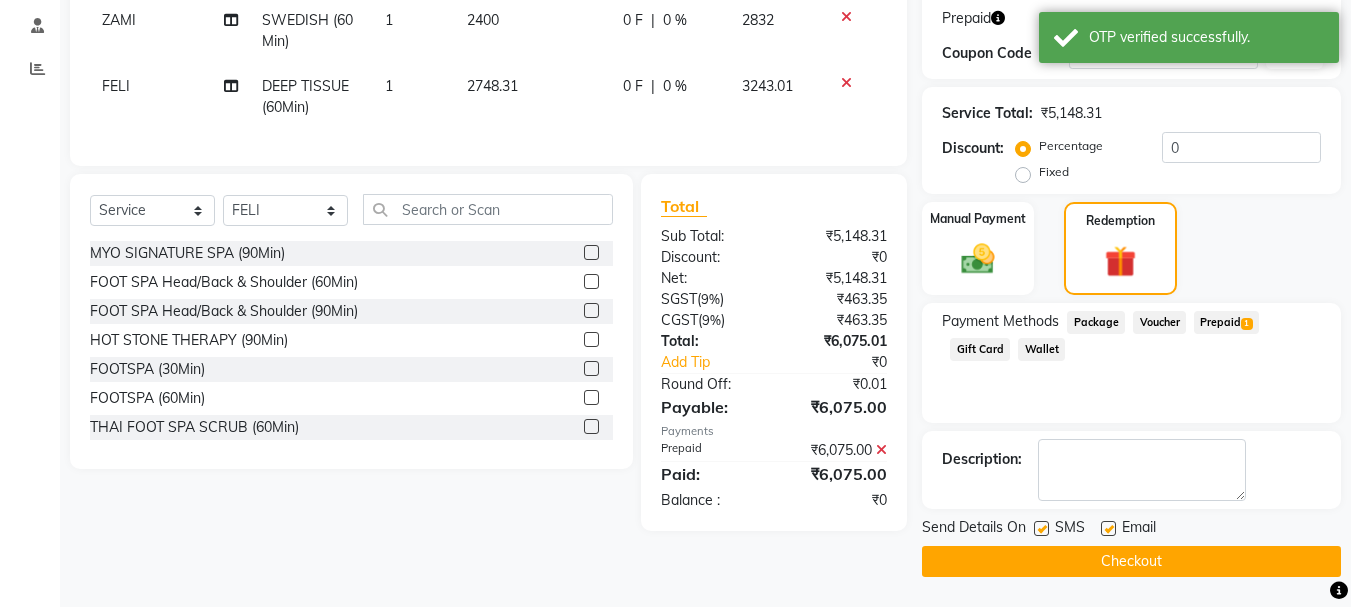click on "Checkout" 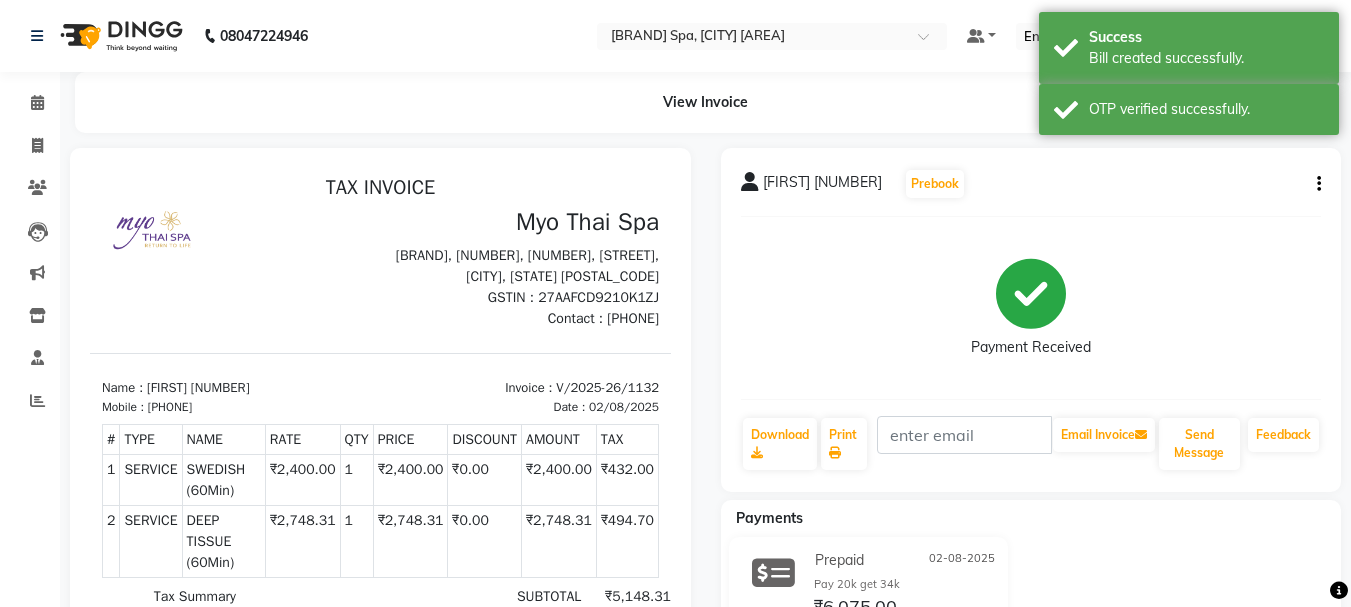 scroll, scrollTop: 0, scrollLeft: 0, axis: both 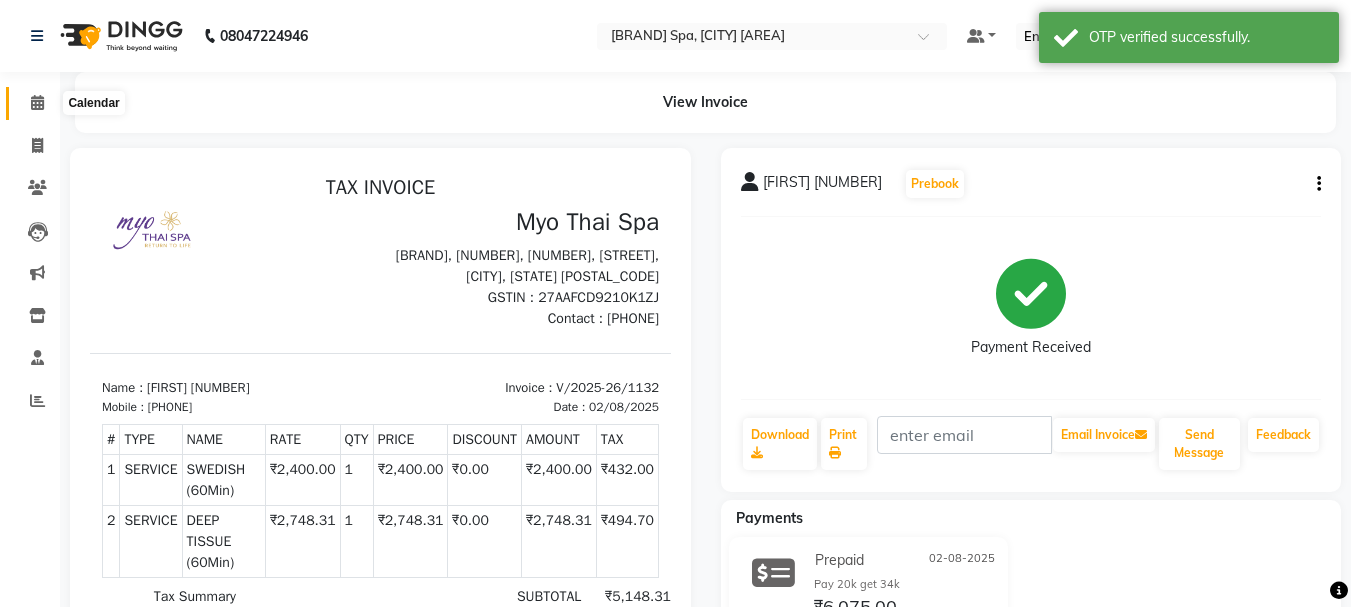 click 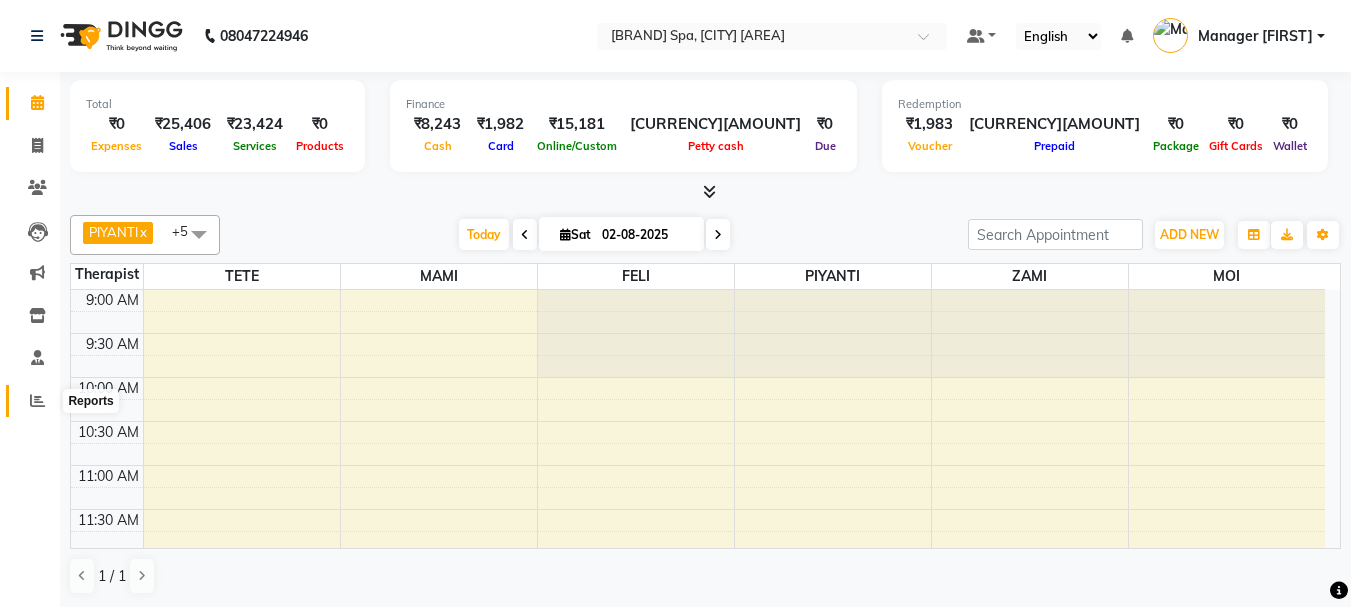click 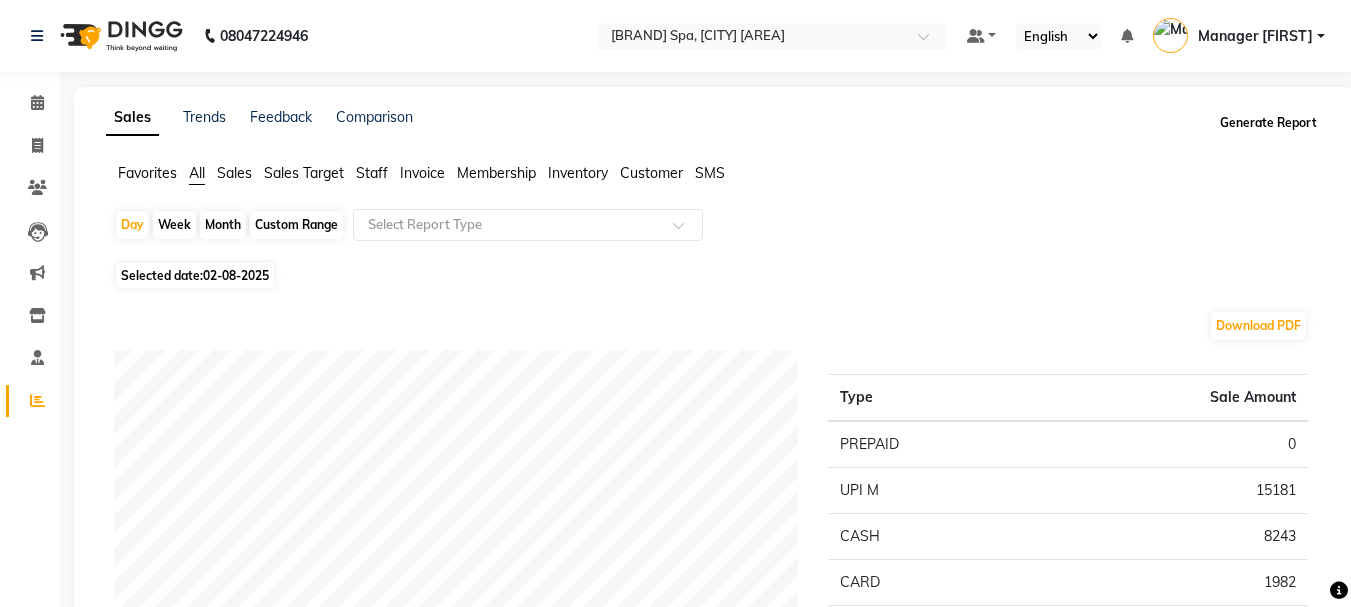 click on "Generate Report" 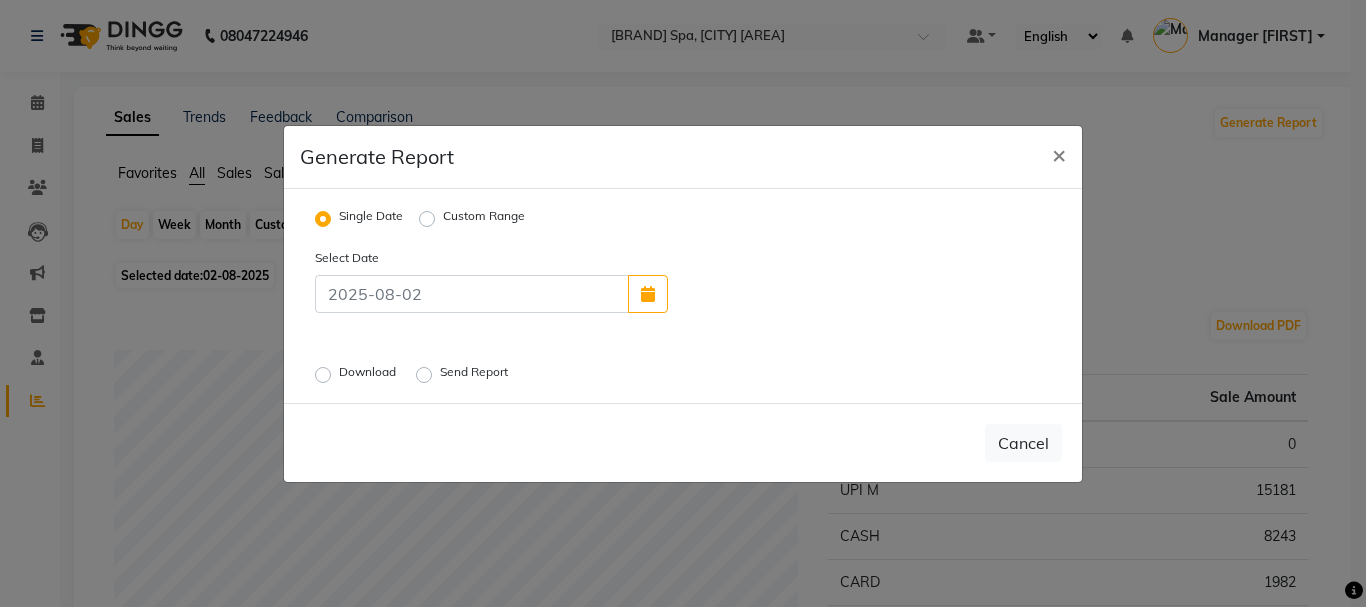 click on "Download" 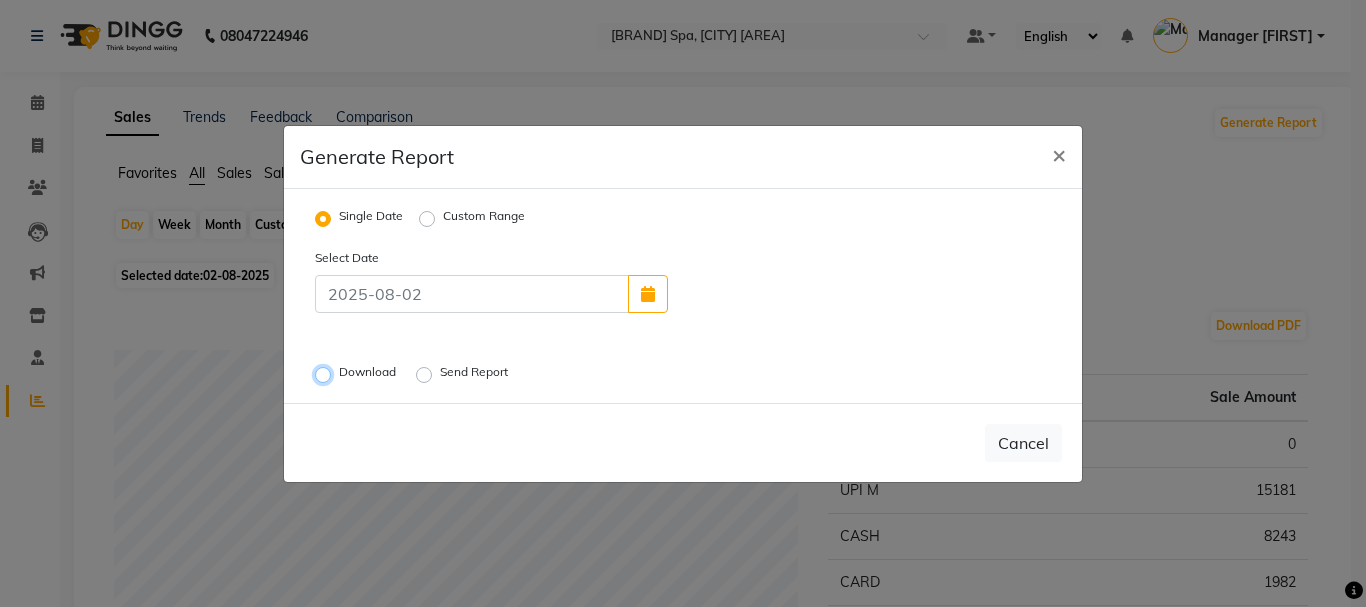 click on "Download" at bounding box center [326, 374] 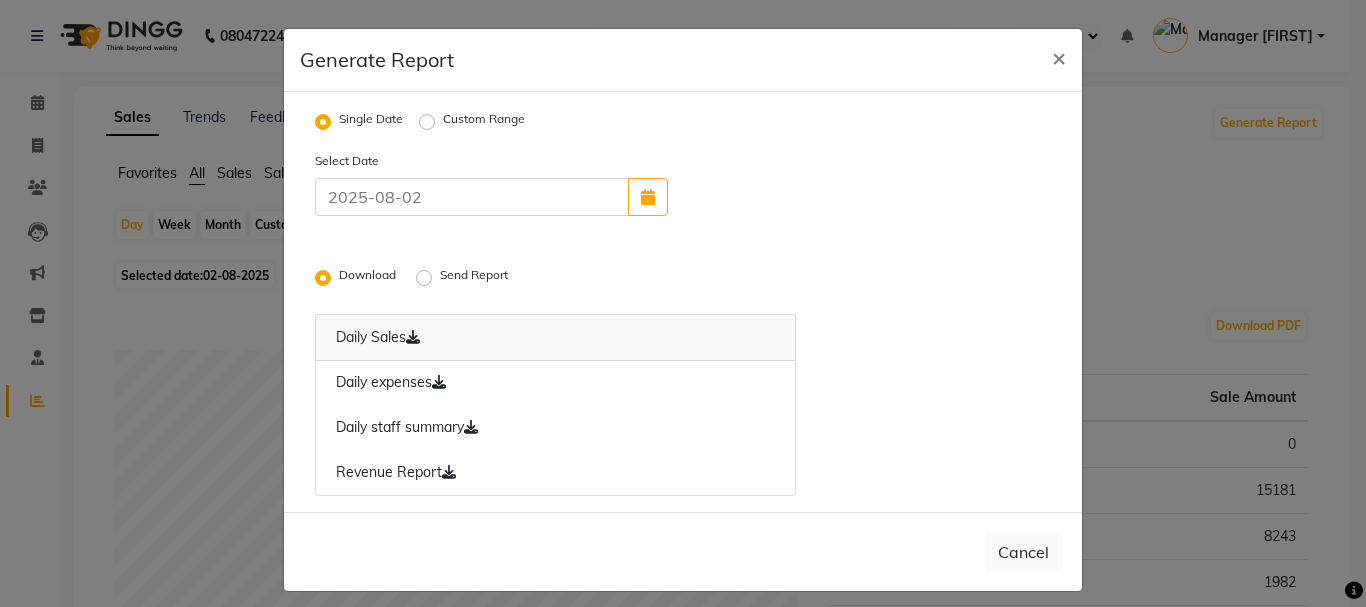 click on "Daily Sales" 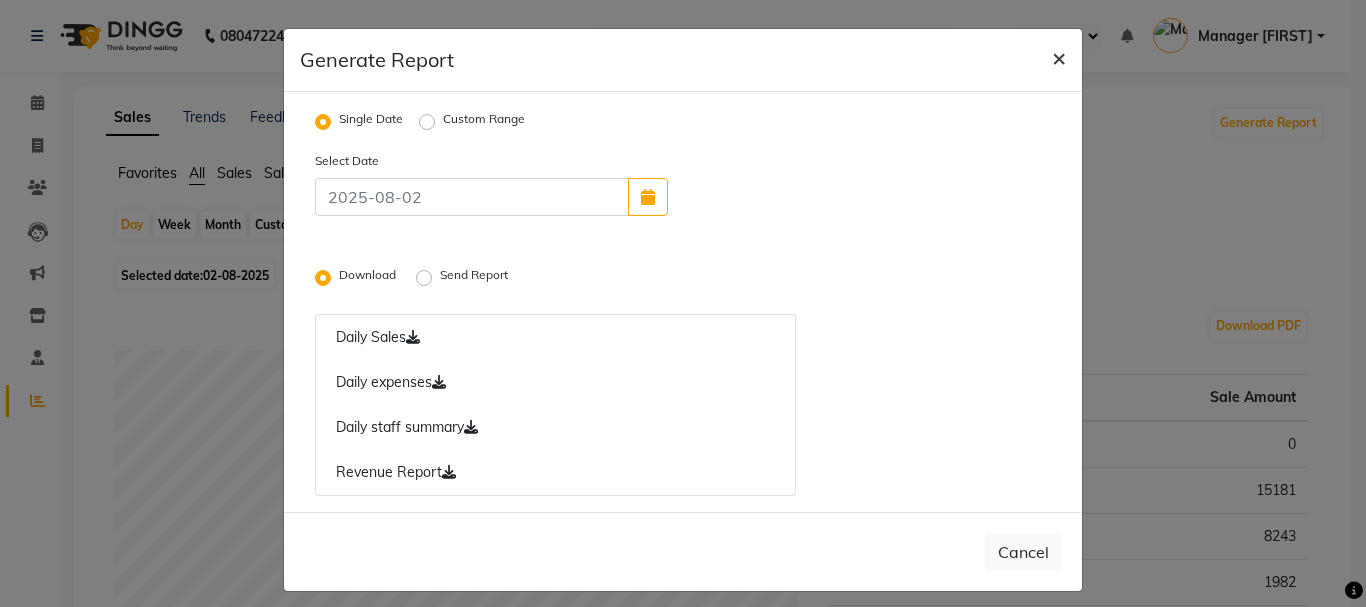 click on "×" 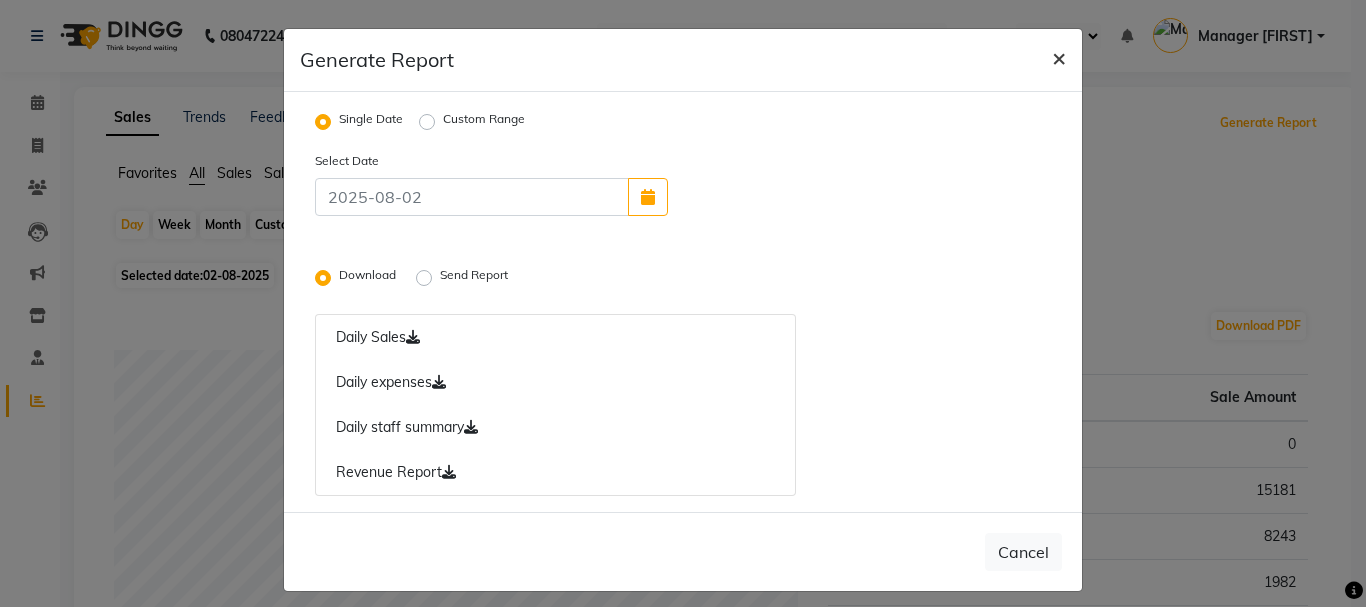 radio on "false" 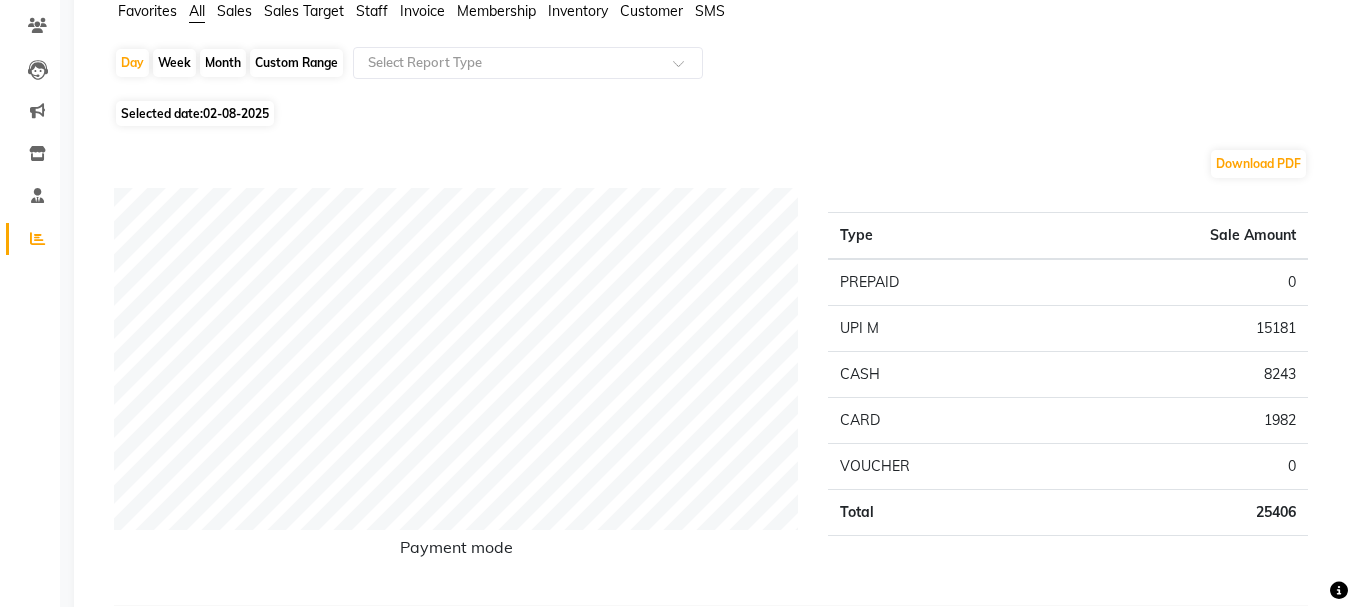 scroll, scrollTop: 200, scrollLeft: 0, axis: vertical 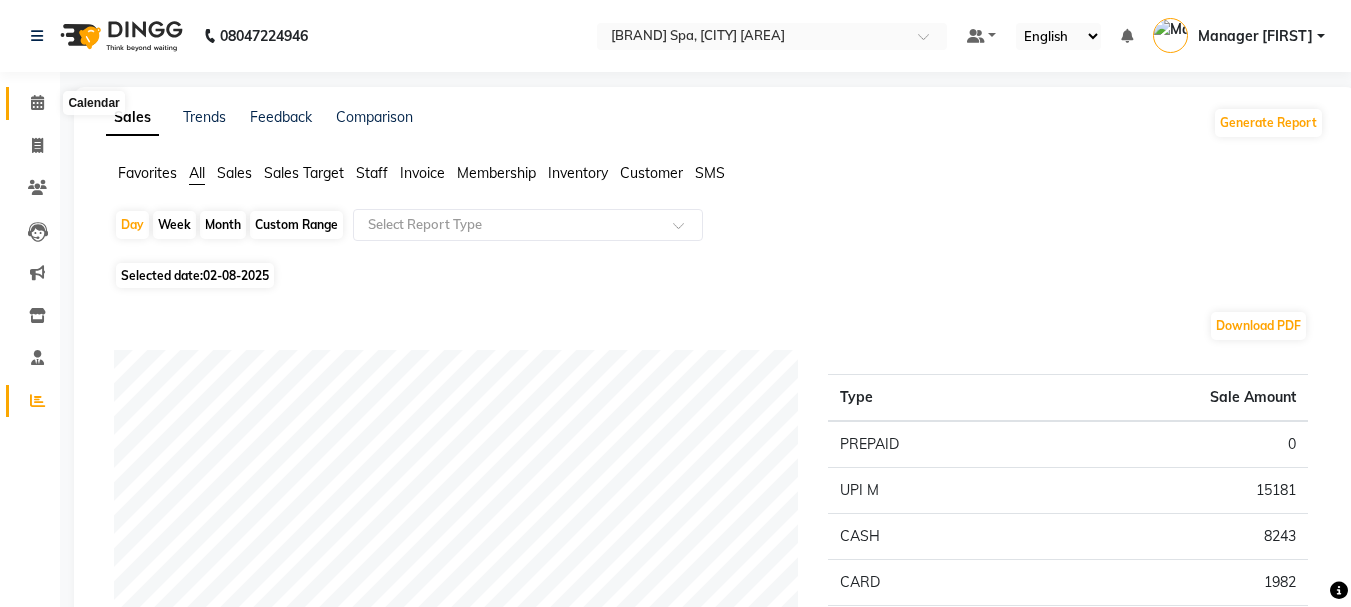 click 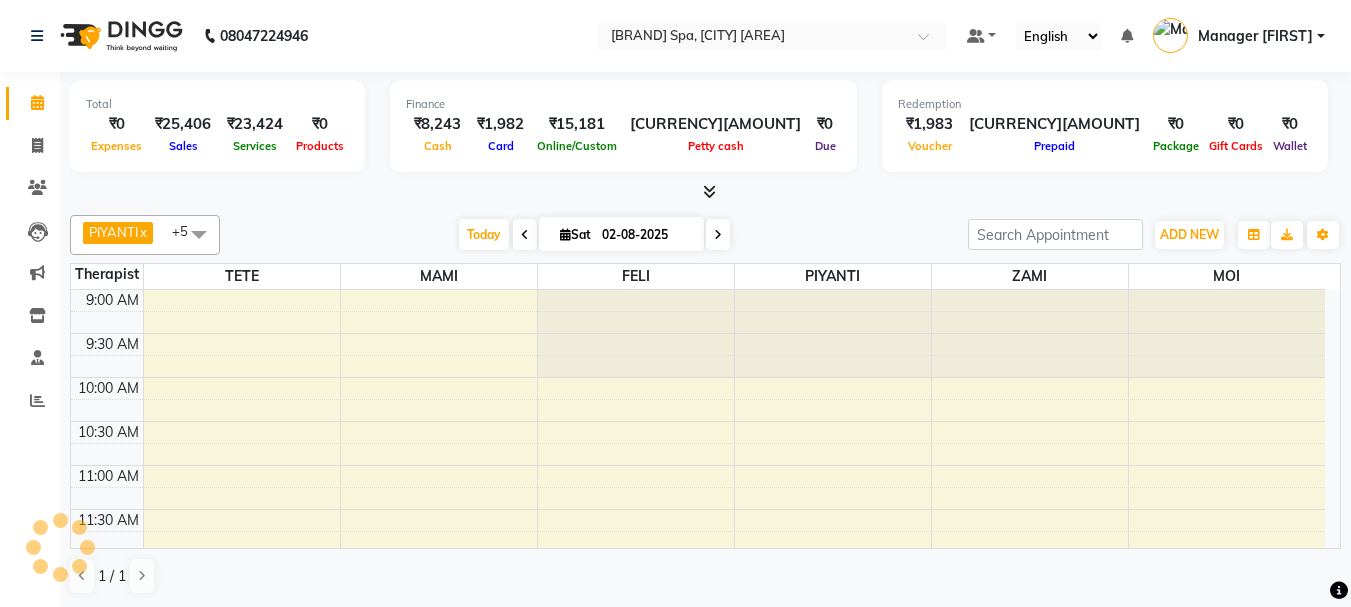 scroll, scrollTop: 0, scrollLeft: 0, axis: both 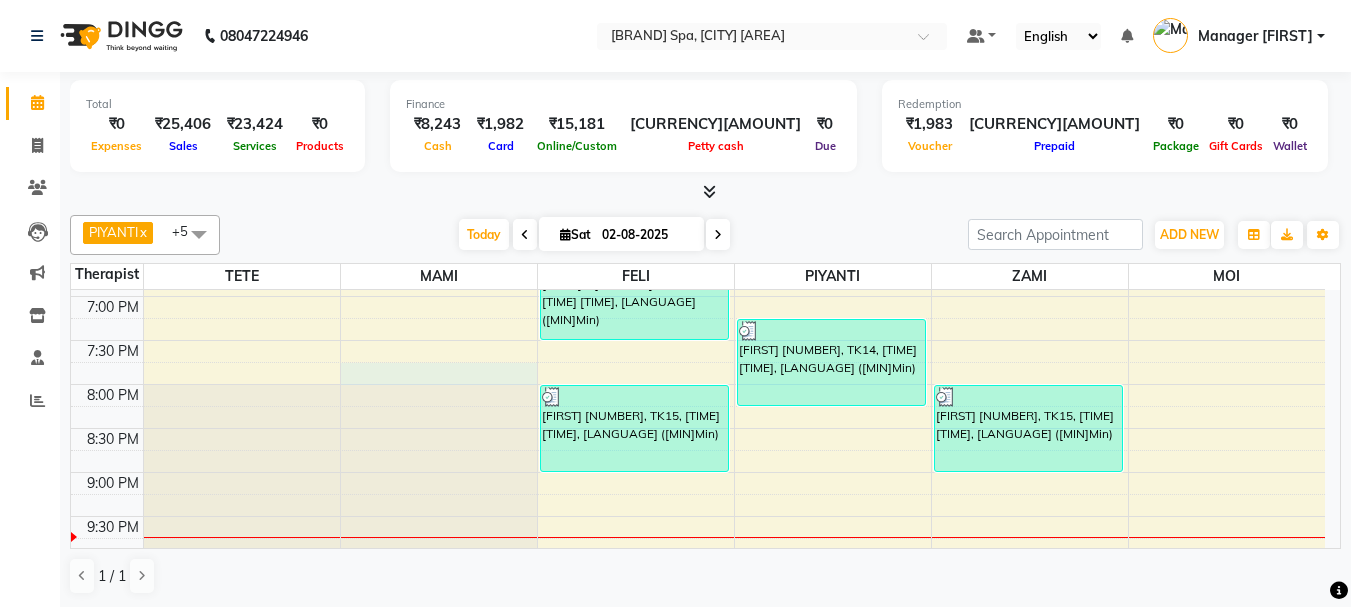 click on "[TIME] [TIME] [TIME] [TIME] [TIME] [TIME] [TIME] [TIME] [TIME] [TIME] [TIME] [TIME] [TIME] [TIME] [TIME] [TIME] [TIME] [TIME] [TIME] [TIME] [TIME] [TIME] [TIME] [TIME] [TIME] [TIME] [TIME] [TIME]     [NUMBER][FIRST] [LAST], TK06, [TIME] [TIME], [LANGUAGE] ([MIN]Min)     [FIRST], TK13, [TIME] [TIME], [LANGUAGE] ([MIN]Min)     [FIRST] [LAST] [NUMBER], TK04, [TIME] [TIME], [LANGUAGE] [LANGUAGE] [TIME]     [FIRST] [LAST], TK11, [TIME] [TIME], [LANGUAGE] ([MIN]Min)     [FIRST], TK02, [TIME] [TIME], [LANGUAGE] ([MIN]Min)     [FIRST], TK10, [TIME] [TIME], [LANGUAGE] ([MIN]Min)     [FIRST] .. [NUMBER], TK07, [TIME] [TIME], [LANGUAGE] ([MIN]Min)     [FIRST] [NUMBER], TK15, [TIME] [TIME], [LANGUAGE] ([MIN]Min)     [FIRST], TK03, [TIME] [TIME], [LANGUAGE] ([MIN]Min)     [FIRST] [LAST], TK11, [TIME] [TIME], [LANGUAGE] ([MIN]Min)     [FIRST] [NUMBER], TK14, [TIME] [TIME], [LANGUAGE] ([MIN]Min)     [FIRST], TK05, [TIME] [TIME], [LANGUAGE] ([MIN]Min)" at bounding box center (698, 32) 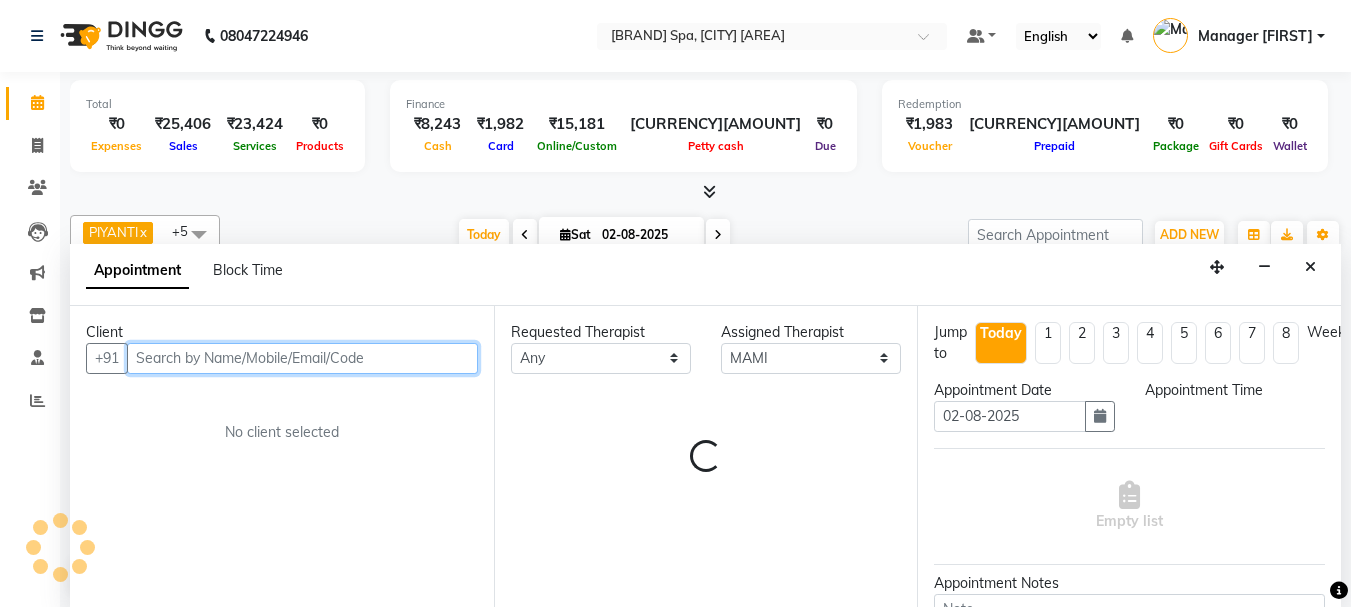 scroll, scrollTop: 1, scrollLeft: 0, axis: vertical 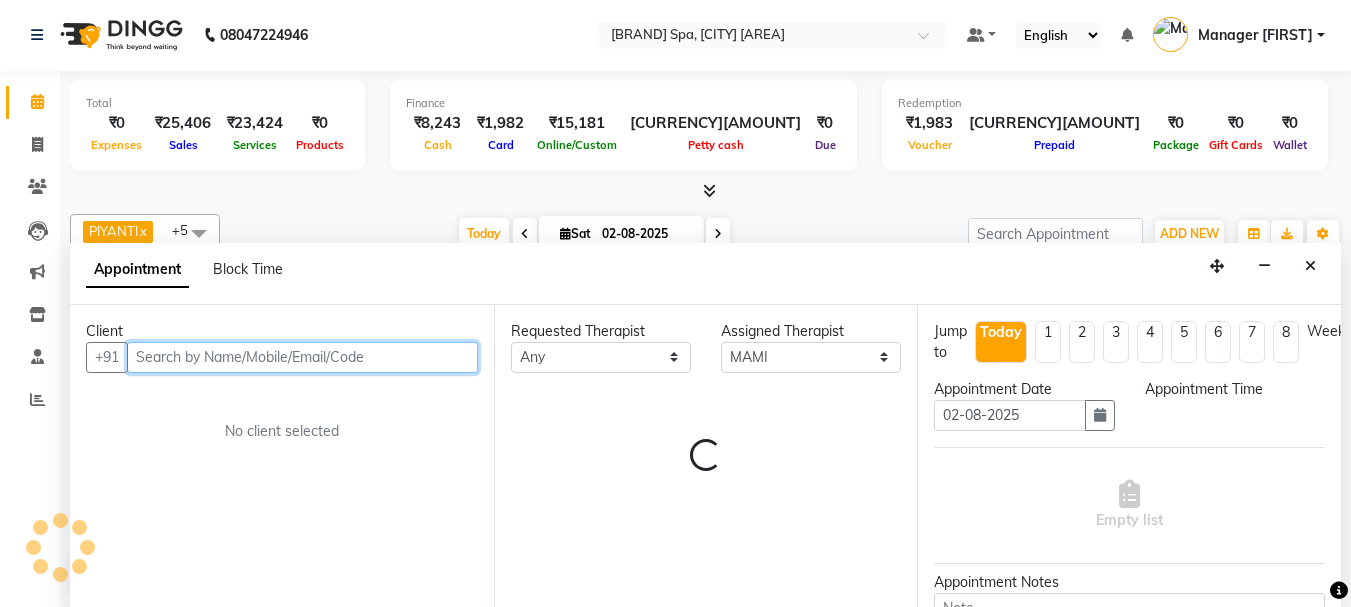 select on "1185" 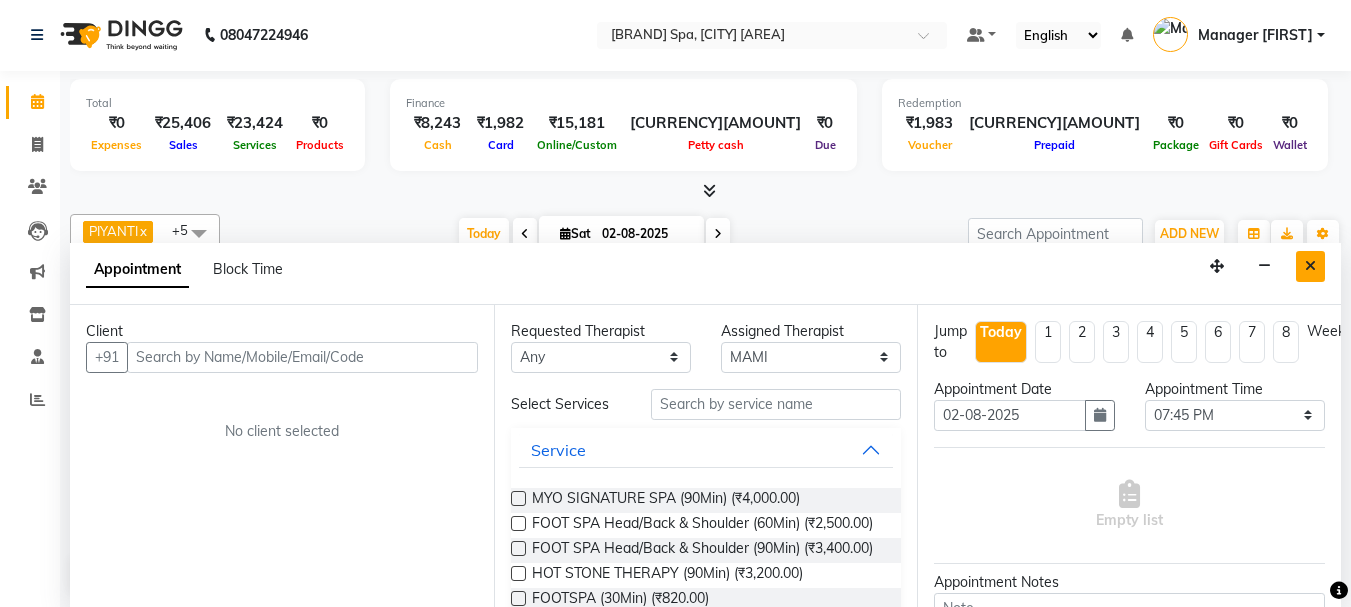 click at bounding box center [1310, 266] 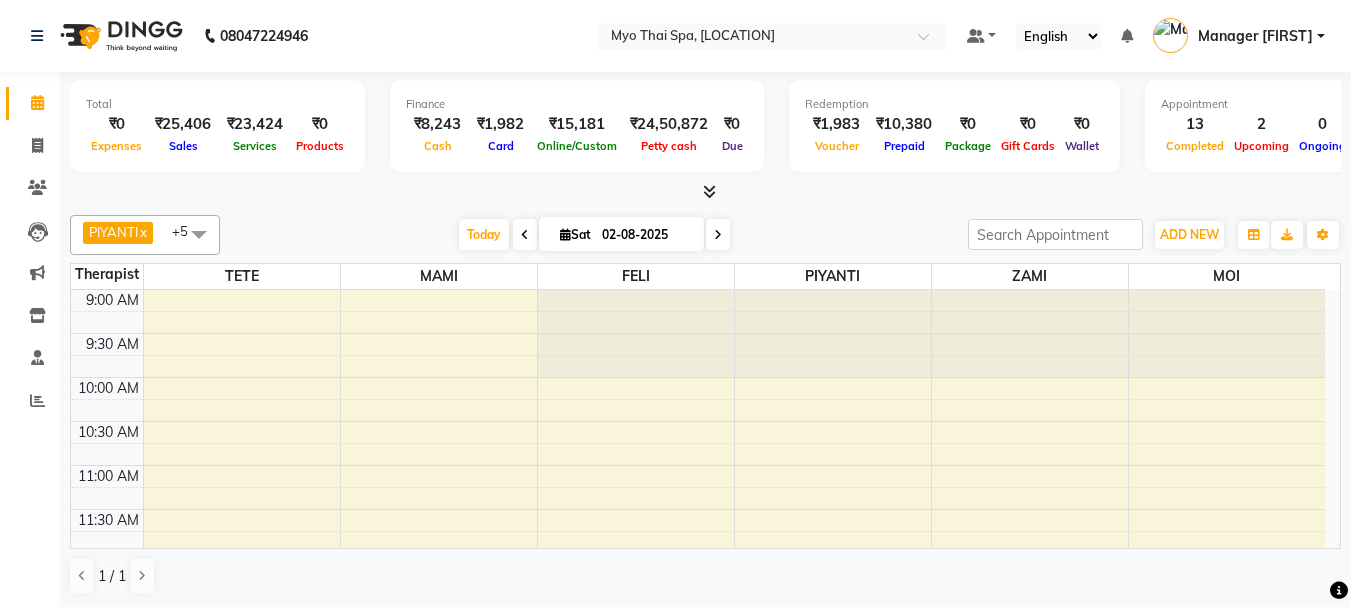scroll, scrollTop: 0, scrollLeft: 0, axis: both 